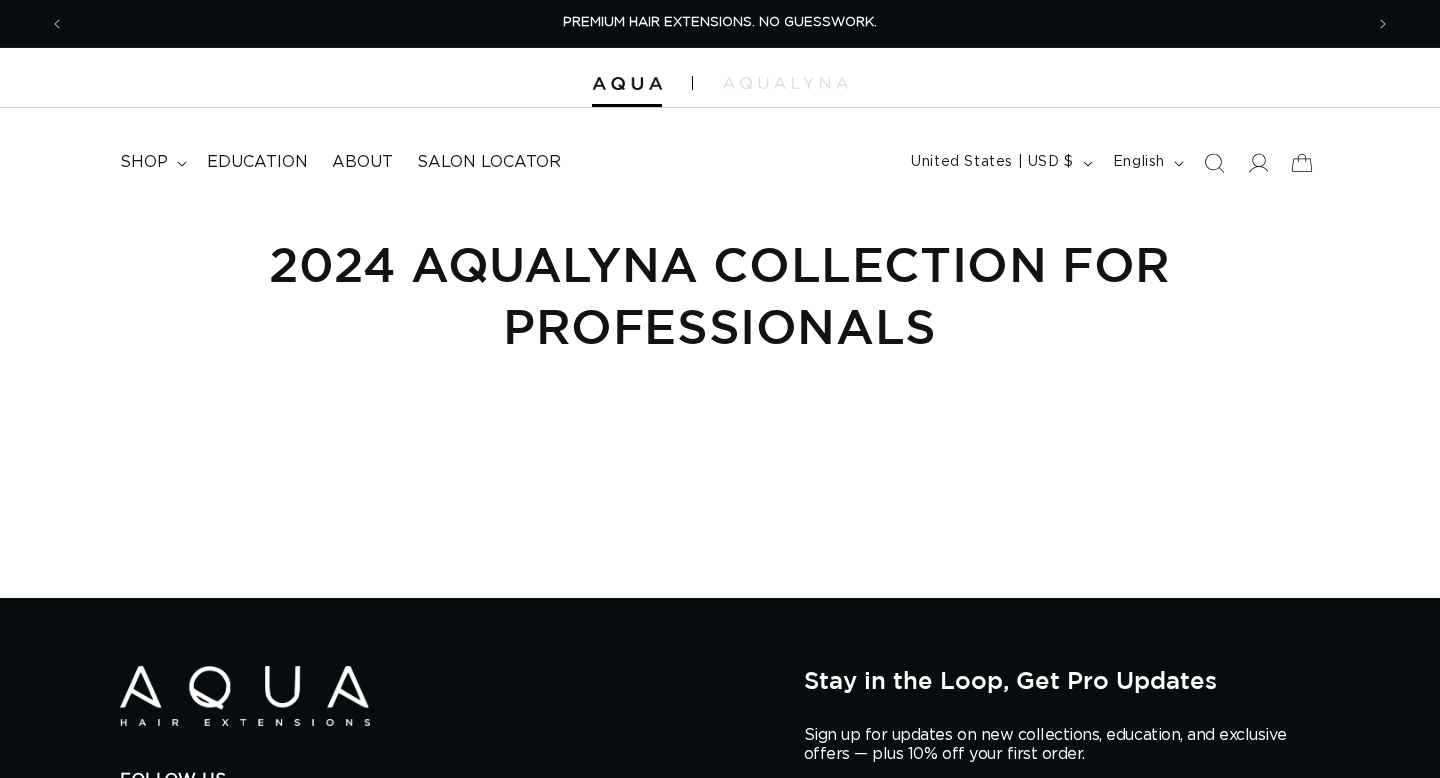 scroll, scrollTop: 0, scrollLeft: 0, axis: both 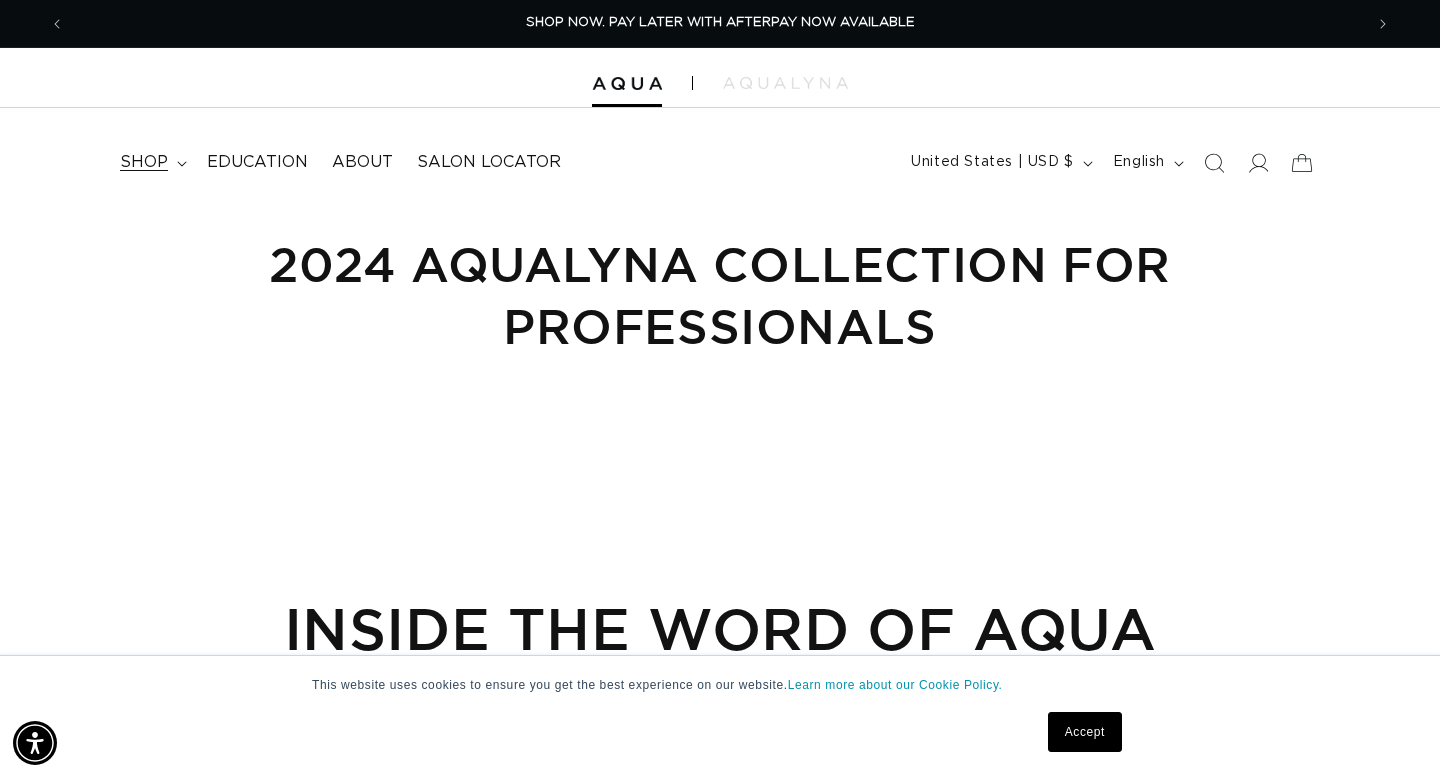 click on "shop" at bounding box center [144, 162] 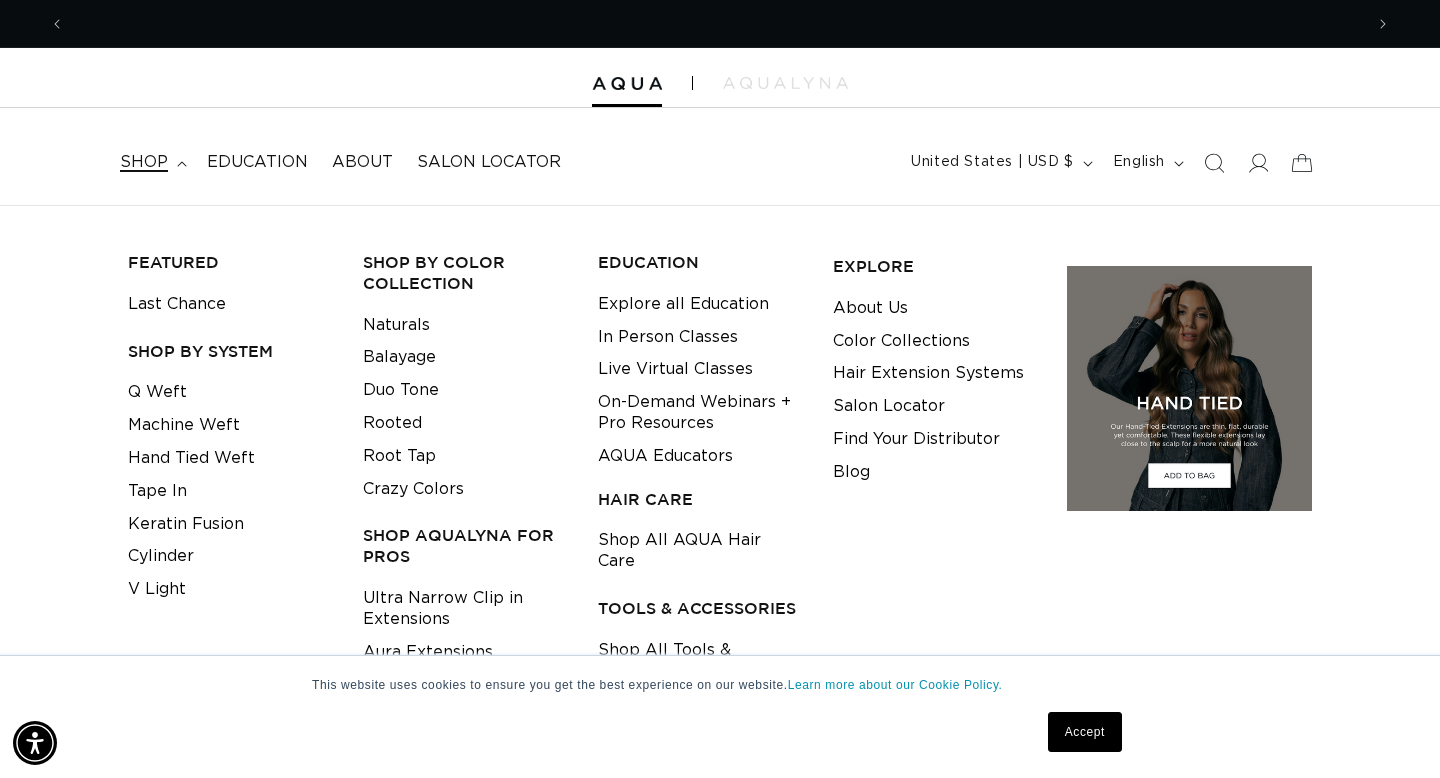 scroll, scrollTop: 0, scrollLeft: 0, axis: both 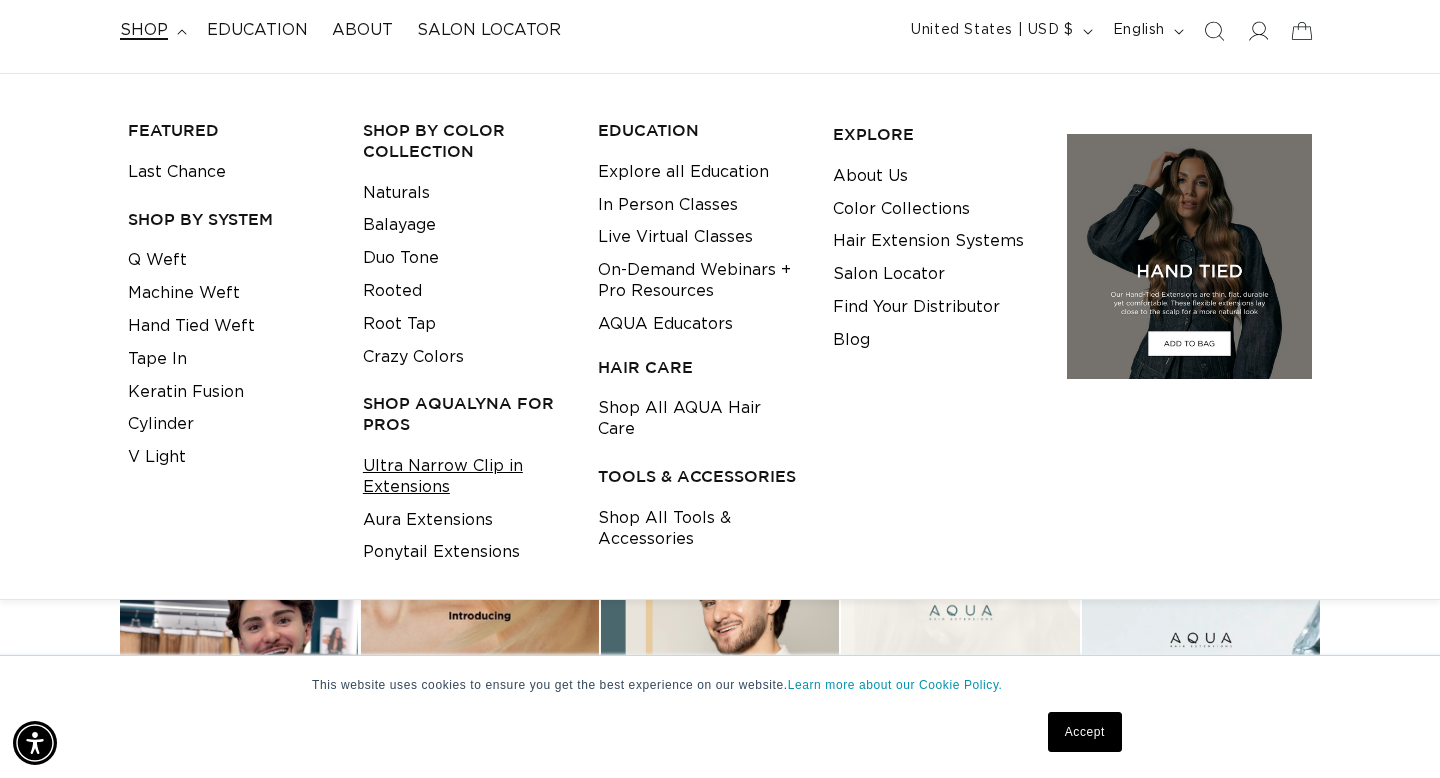 click on "Ultra Narrow Clip in Extensions" at bounding box center (465, 477) 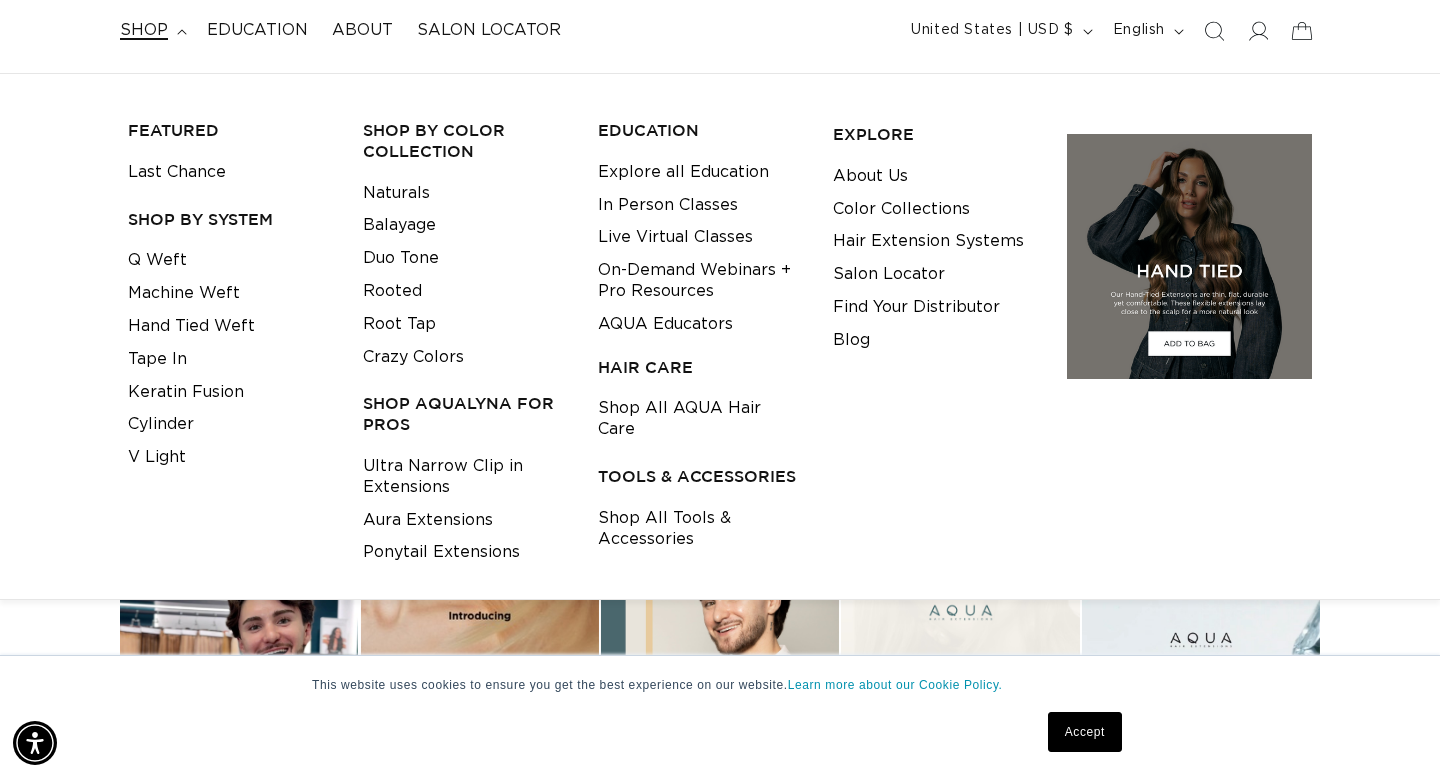 scroll, scrollTop: 0, scrollLeft: 0, axis: both 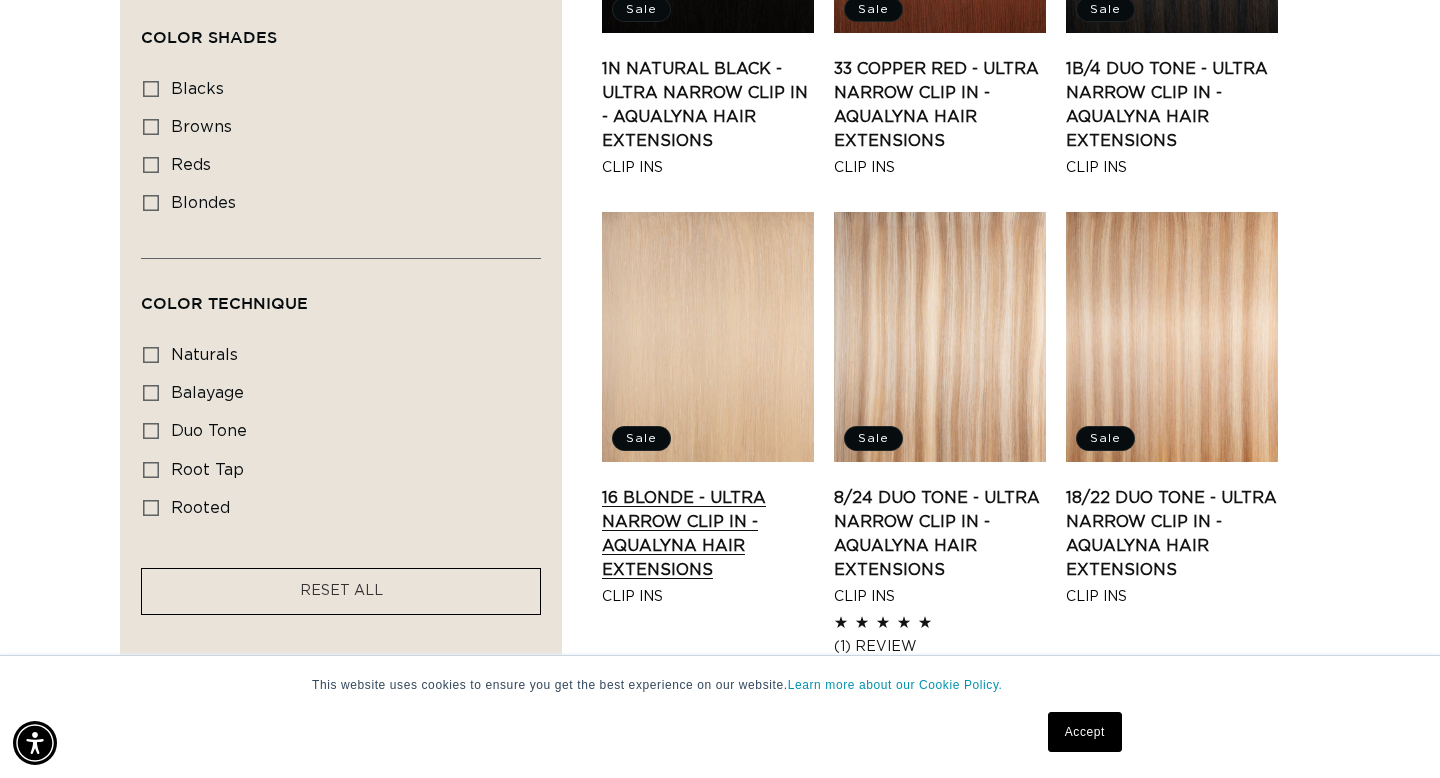 click on "16 Blonde - Ultra Narrow Clip In - AquaLyna Hair Extensions" at bounding box center [708, 534] 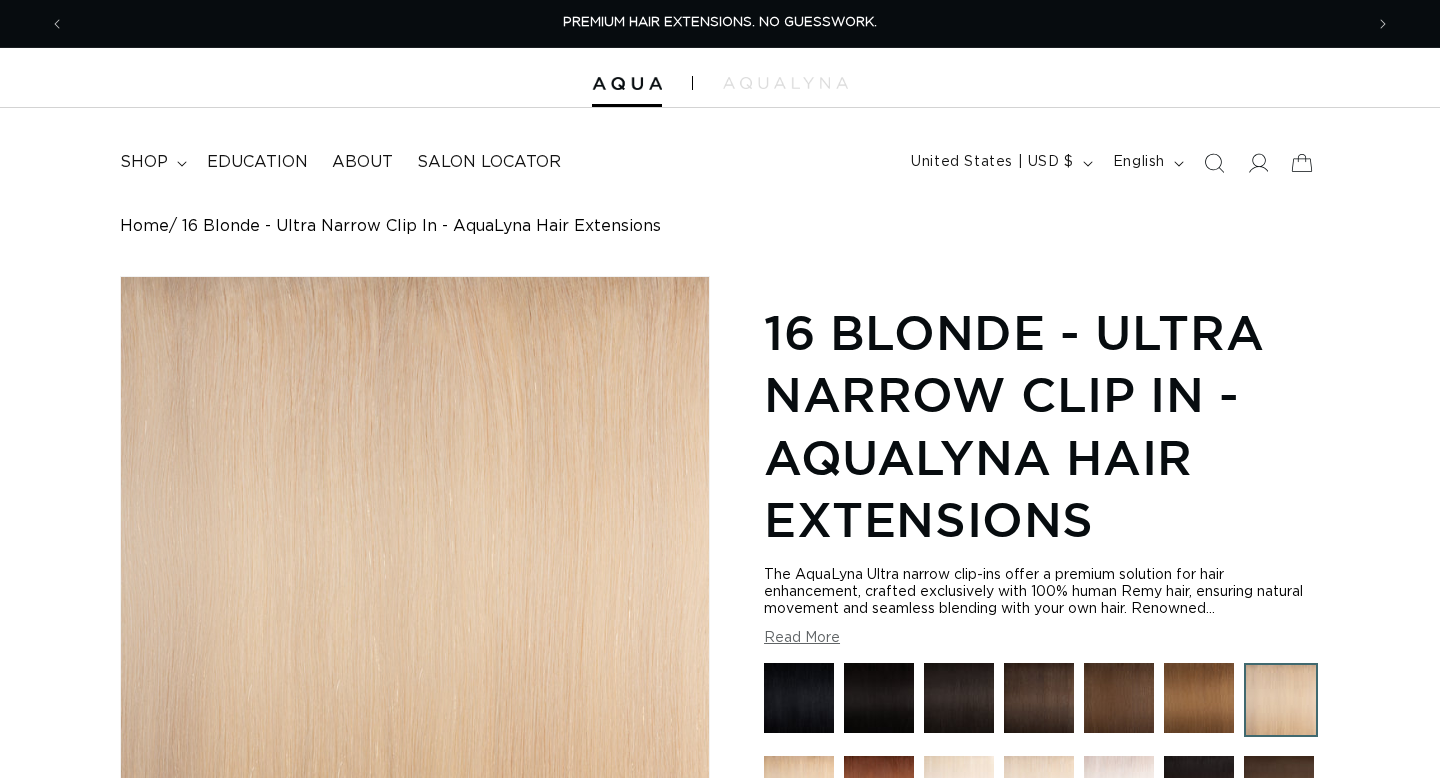 scroll, scrollTop: 500, scrollLeft: 0, axis: vertical 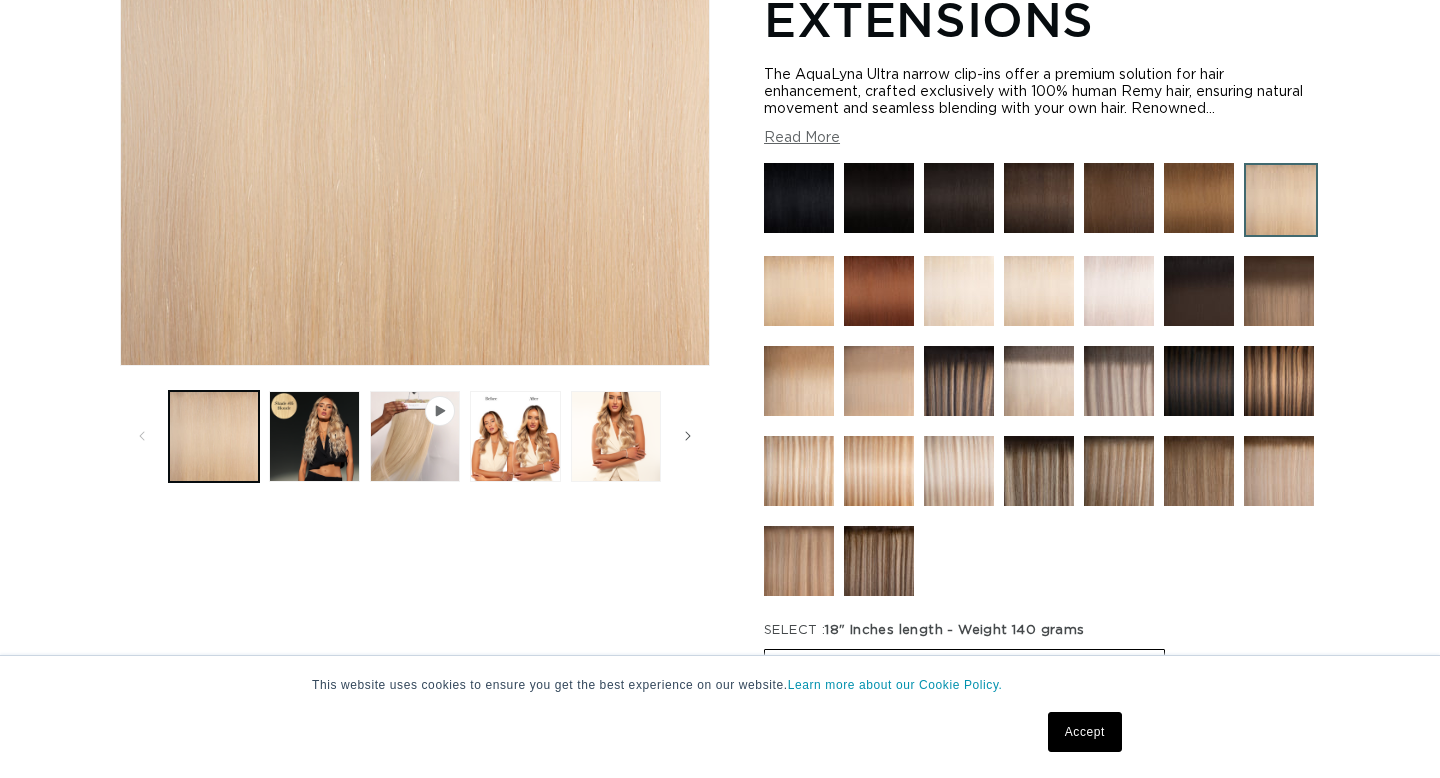 click at bounding box center [440, 411] 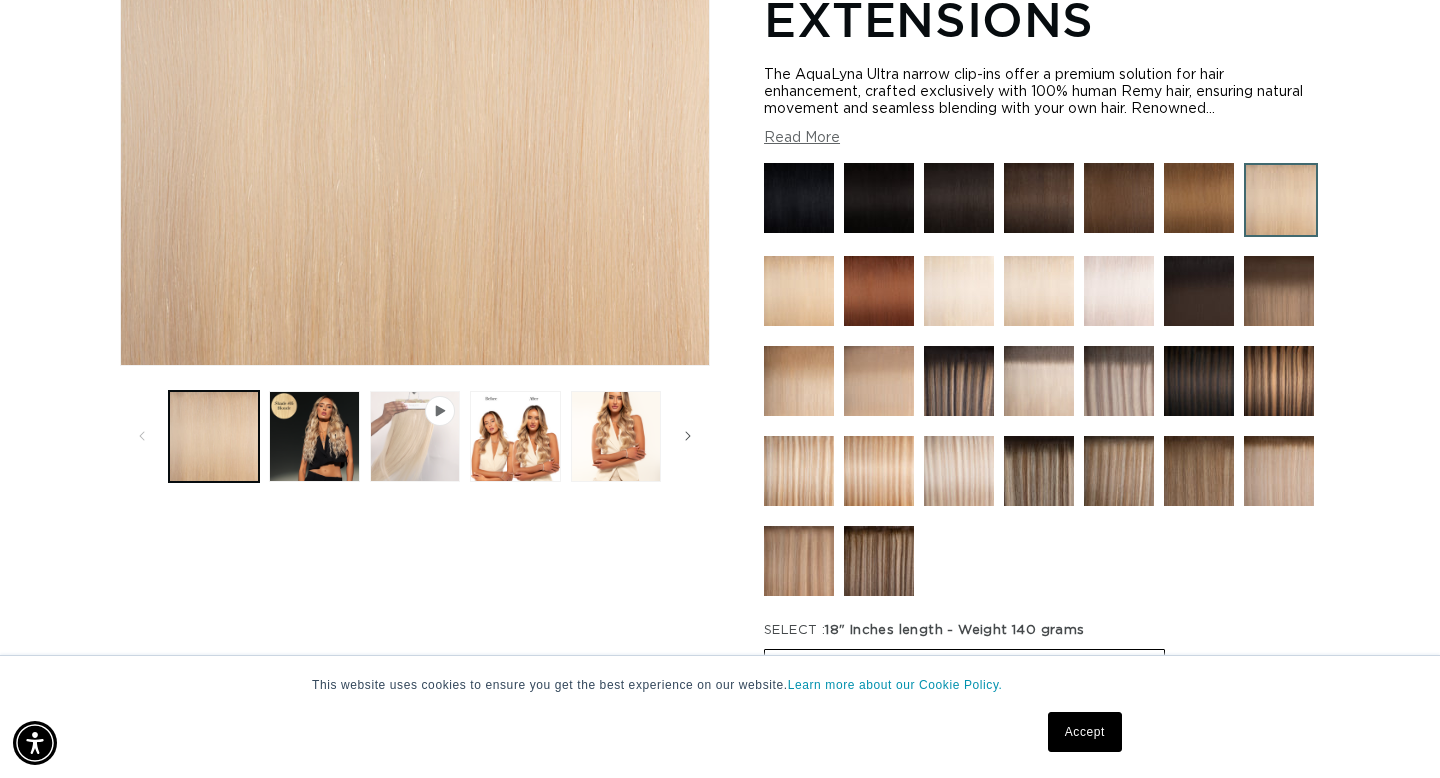 scroll, scrollTop: 0, scrollLeft: 1298, axis: horizontal 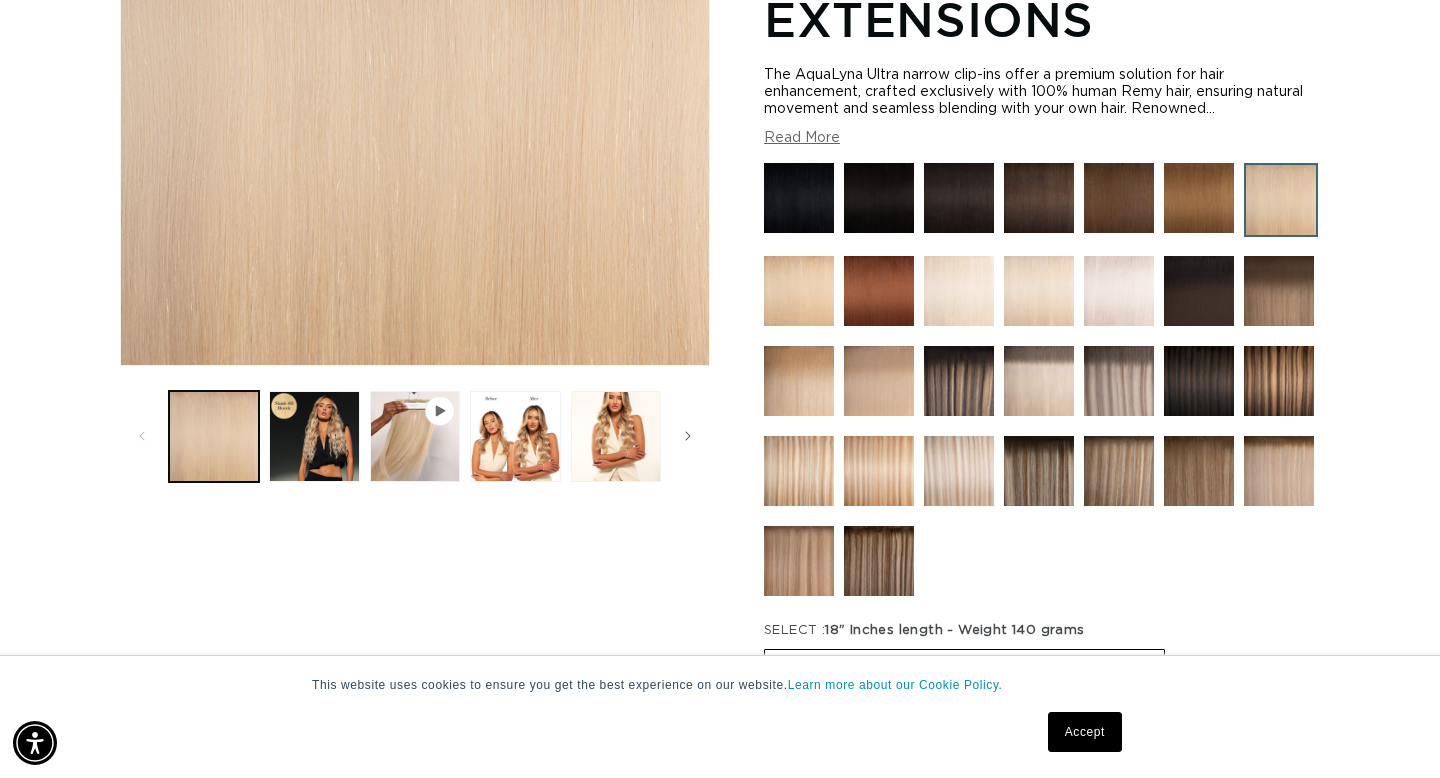 click at bounding box center (440, 411) 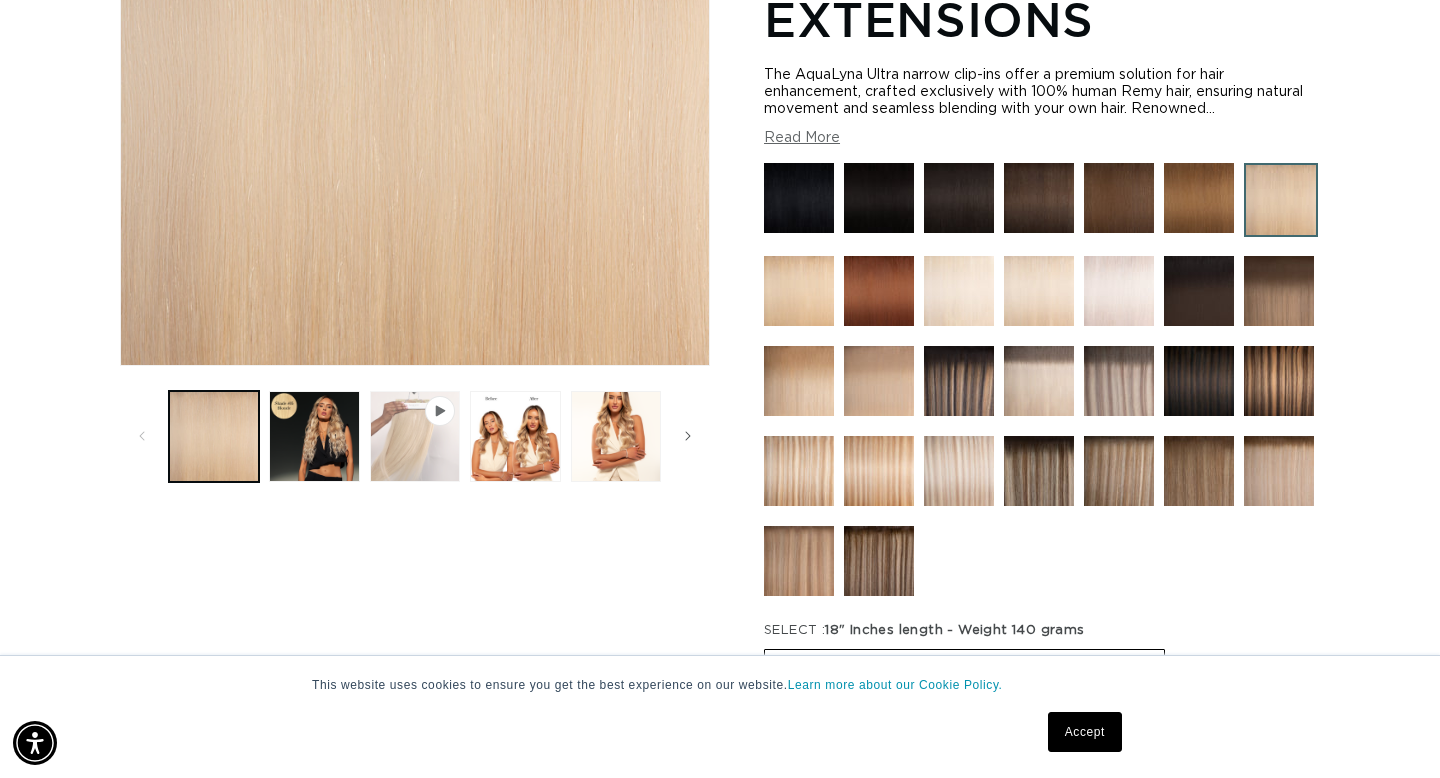 click at bounding box center [415, 436] 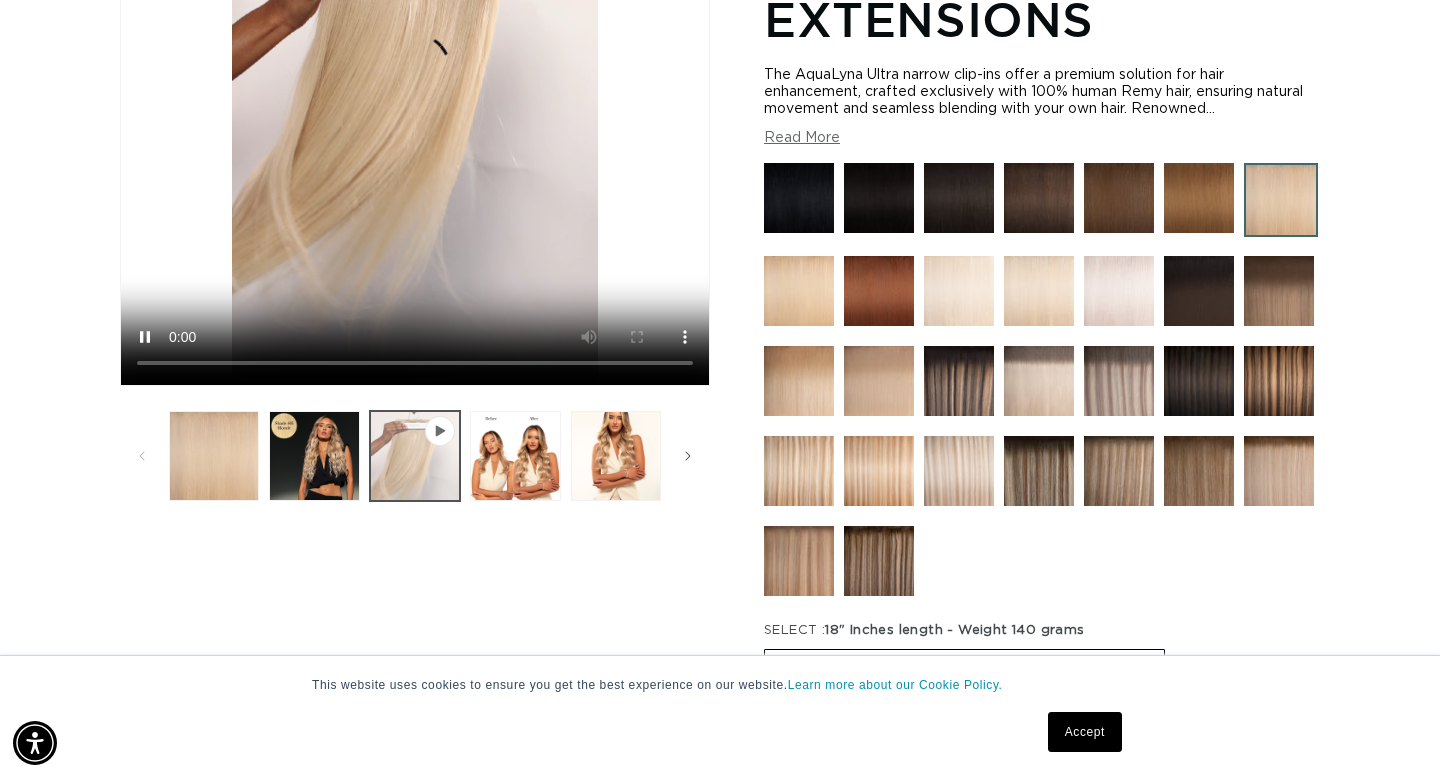scroll, scrollTop: 276, scrollLeft: 0, axis: vertical 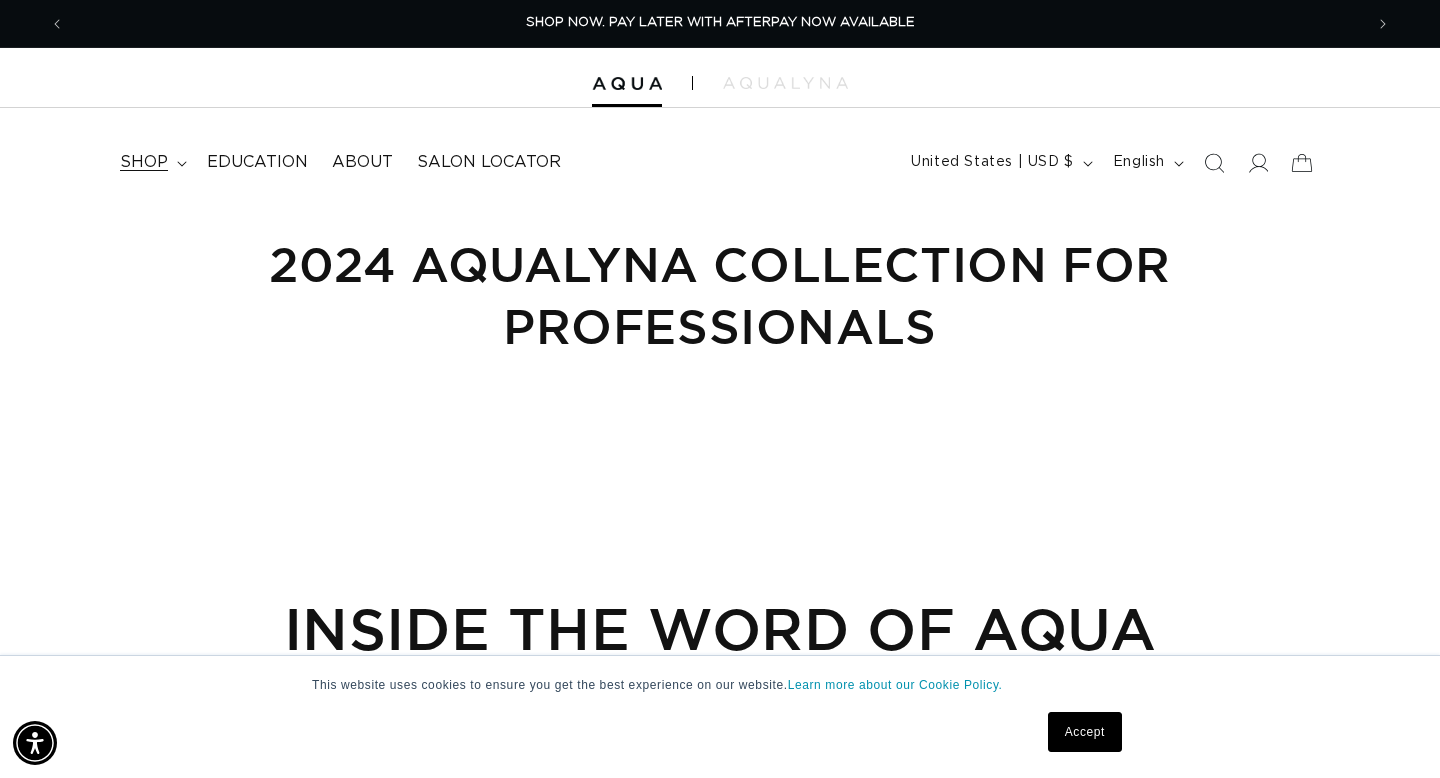 click 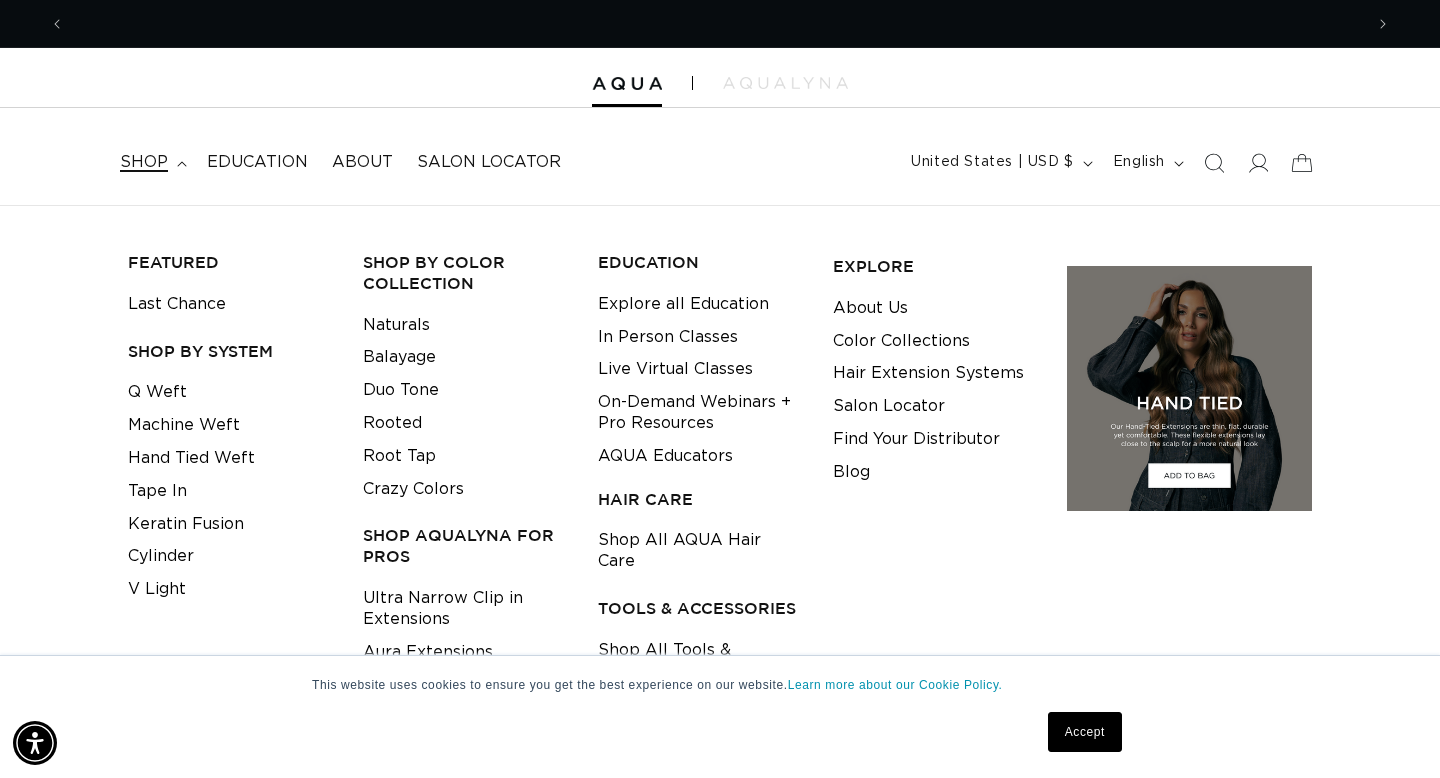 scroll, scrollTop: 0, scrollLeft: 2596, axis: horizontal 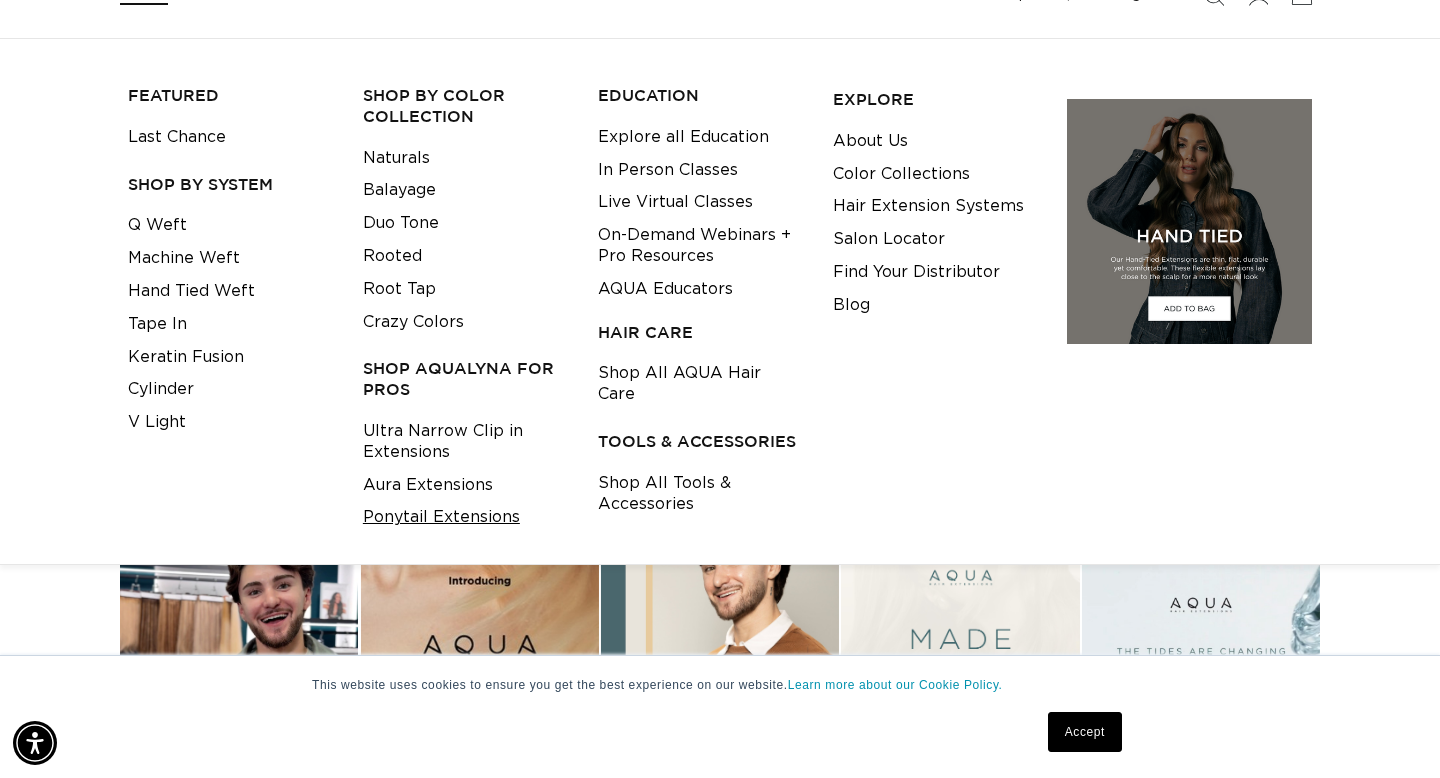 click on "Ponytail Extensions" at bounding box center [441, 517] 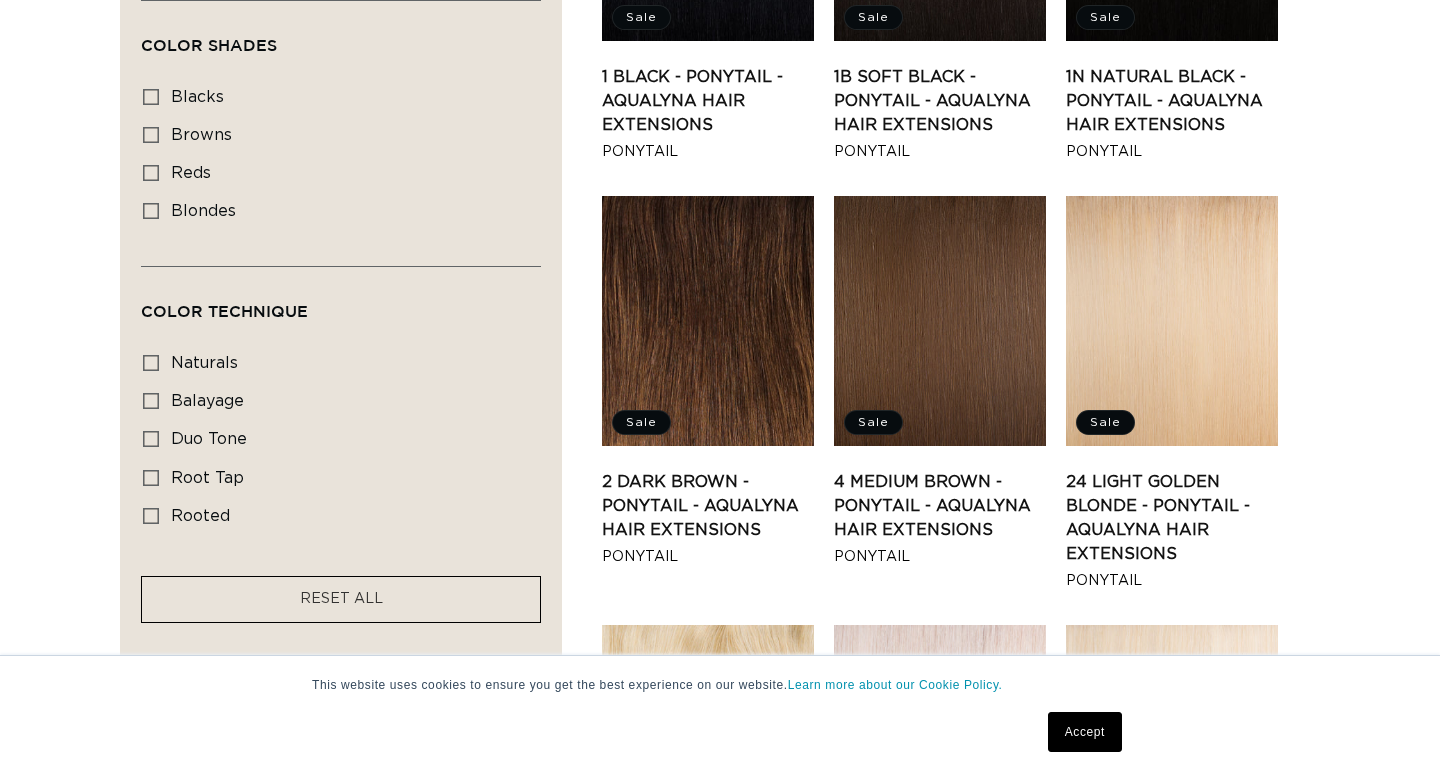 scroll, scrollTop: 676, scrollLeft: 0, axis: vertical 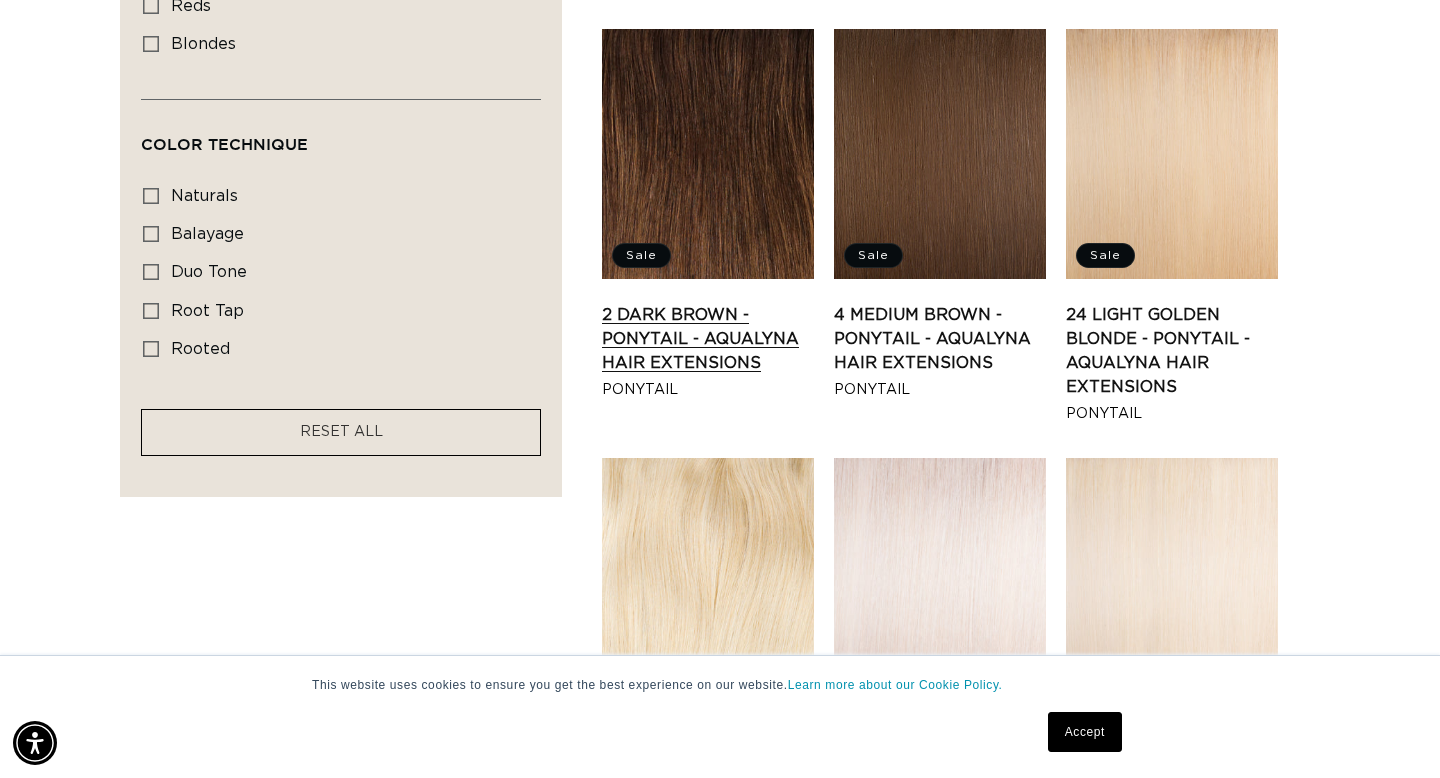 click on "2 Dark Brown - Ponytail - AquaLyna Hair Extensions" at bounding box center (708, 339) 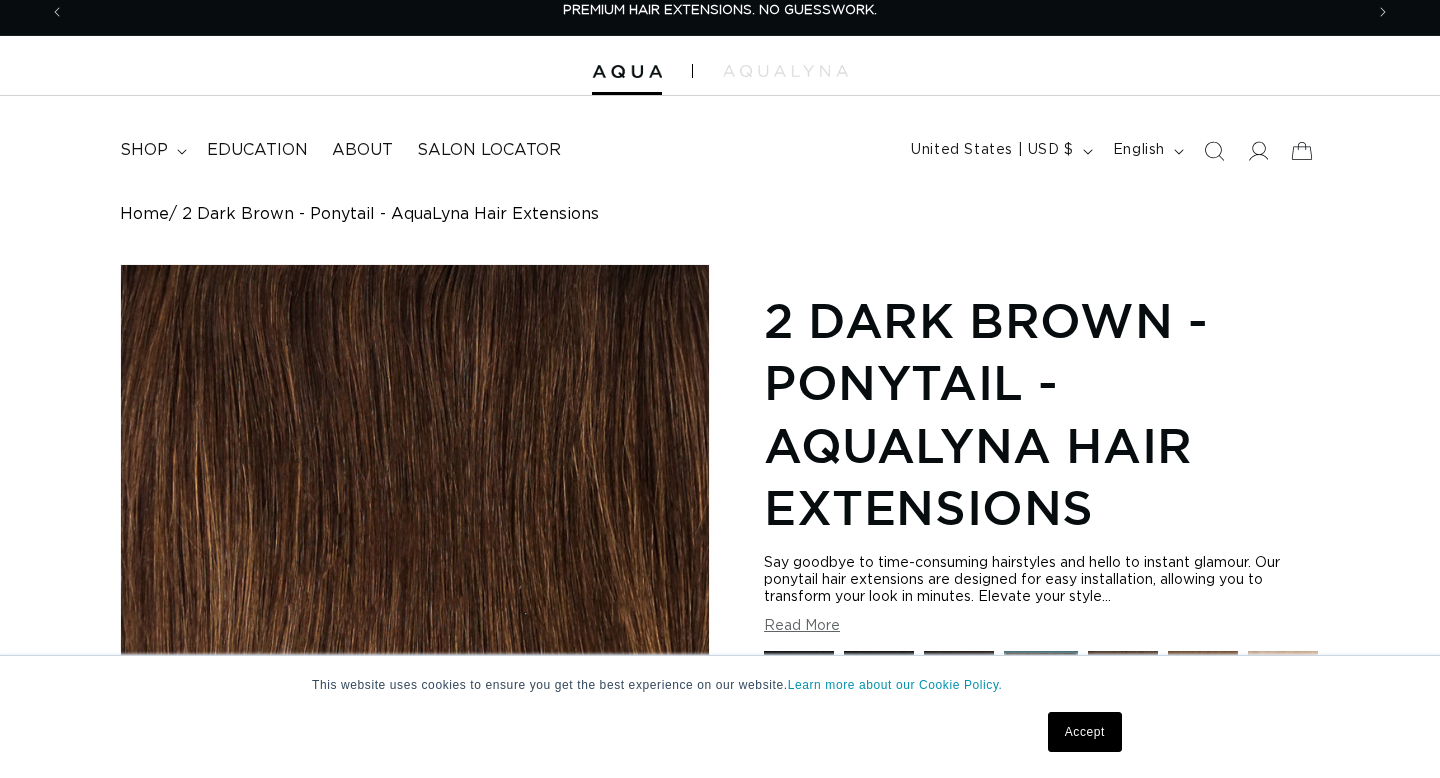 scroll, scrollTop: 12, scrollLeft: 0, axis: vertical 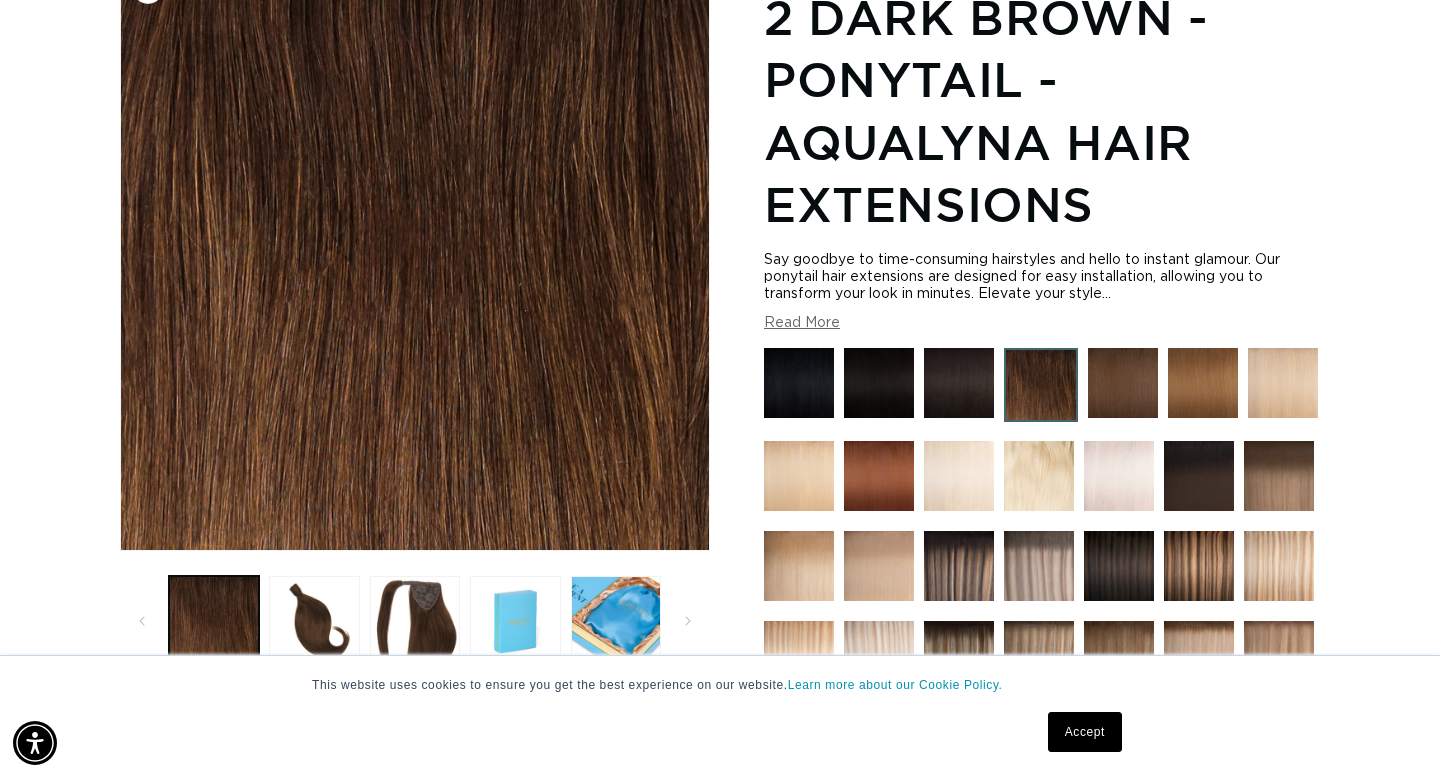 click at bounding box center (415, 256) 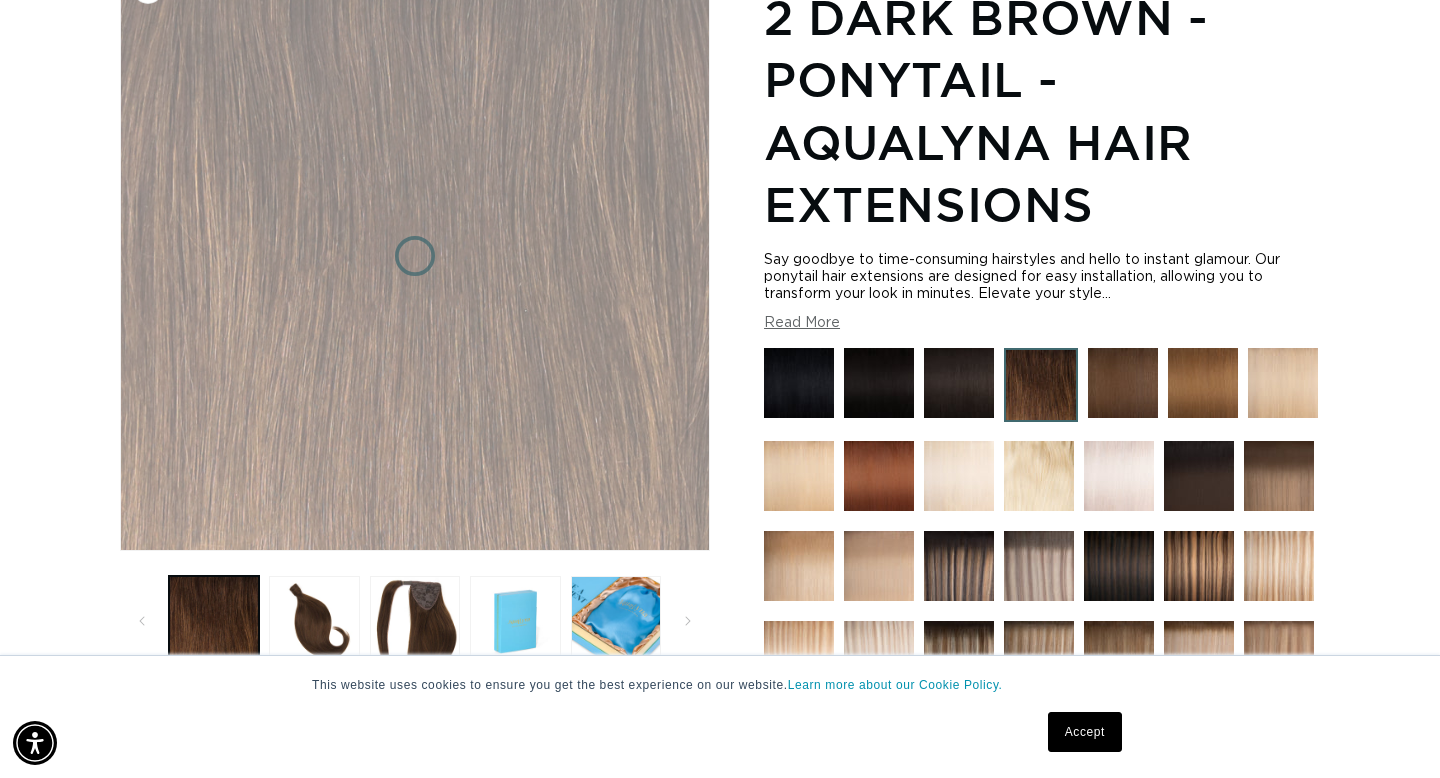 scroll, scrollTop: 0, scrollLeft: 0, axis: both 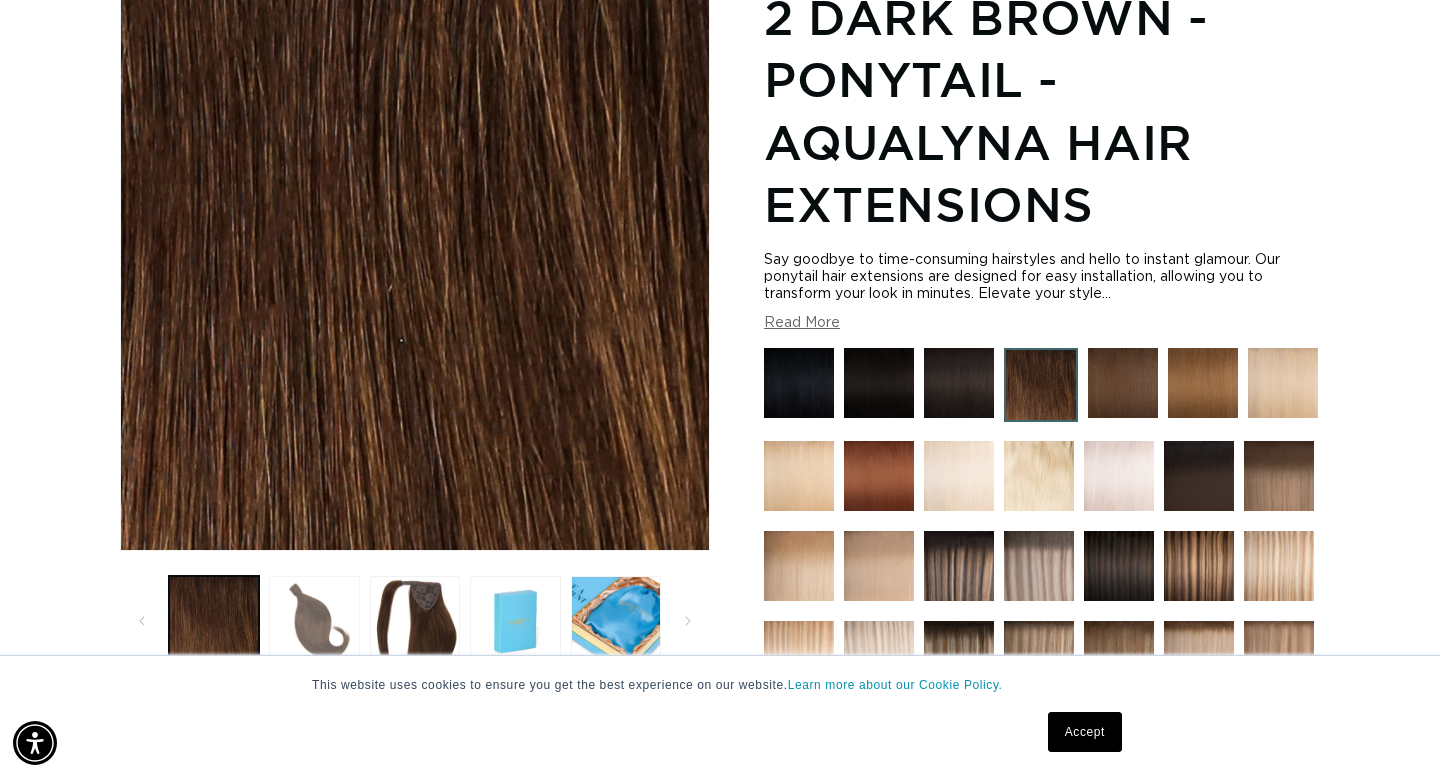 click at bounding box center [314, 621] 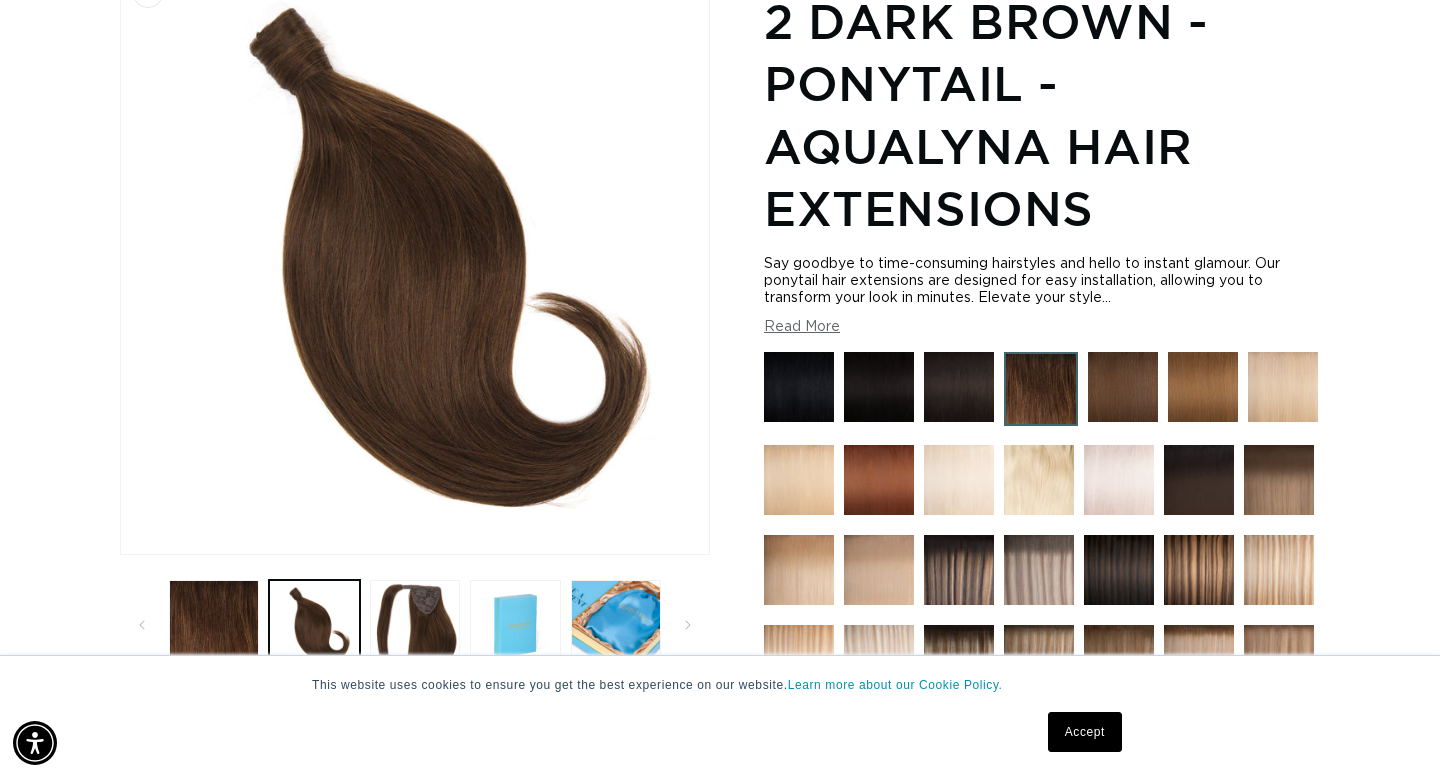 scroll, scrollTop: 276, scrollLeft: 0, axis: vertical 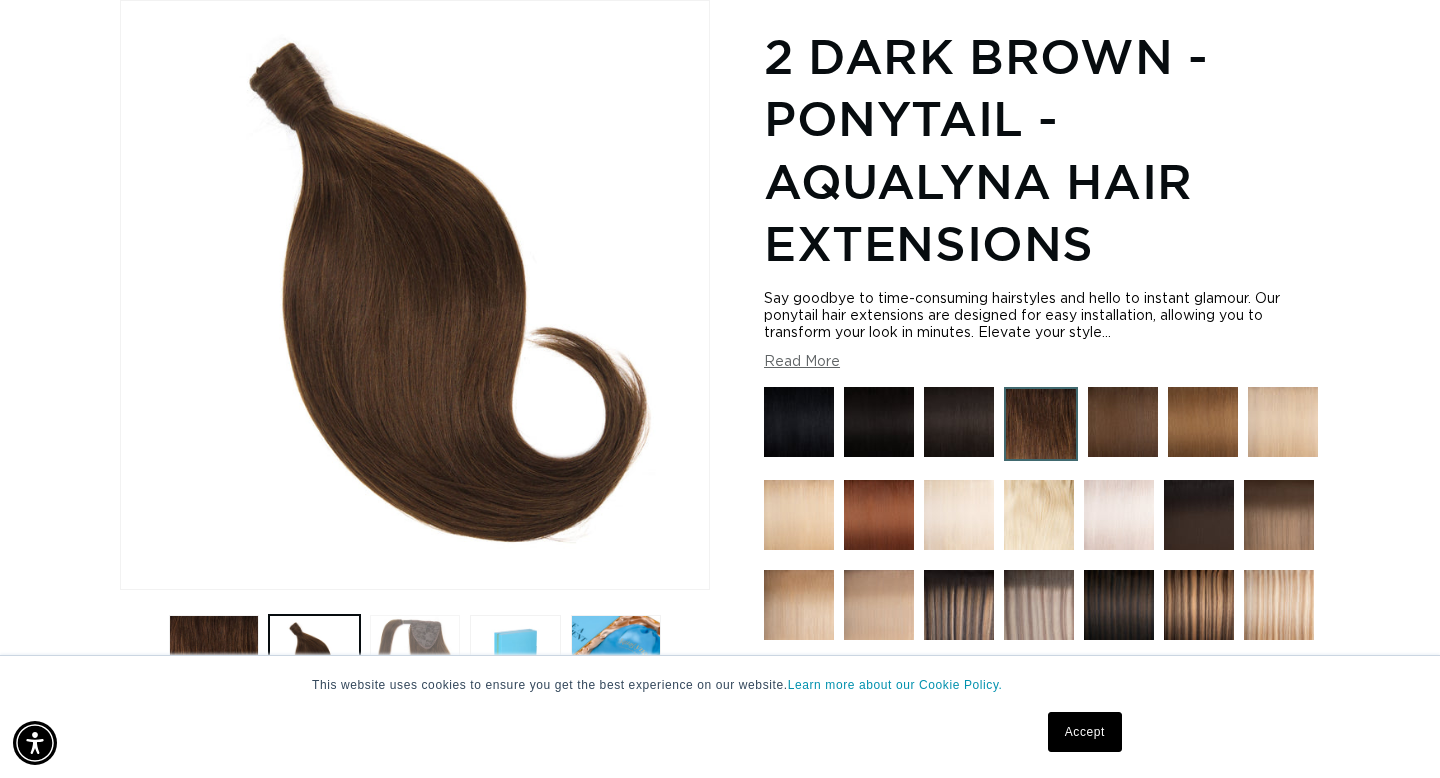 click at bounding box center [415, 660] 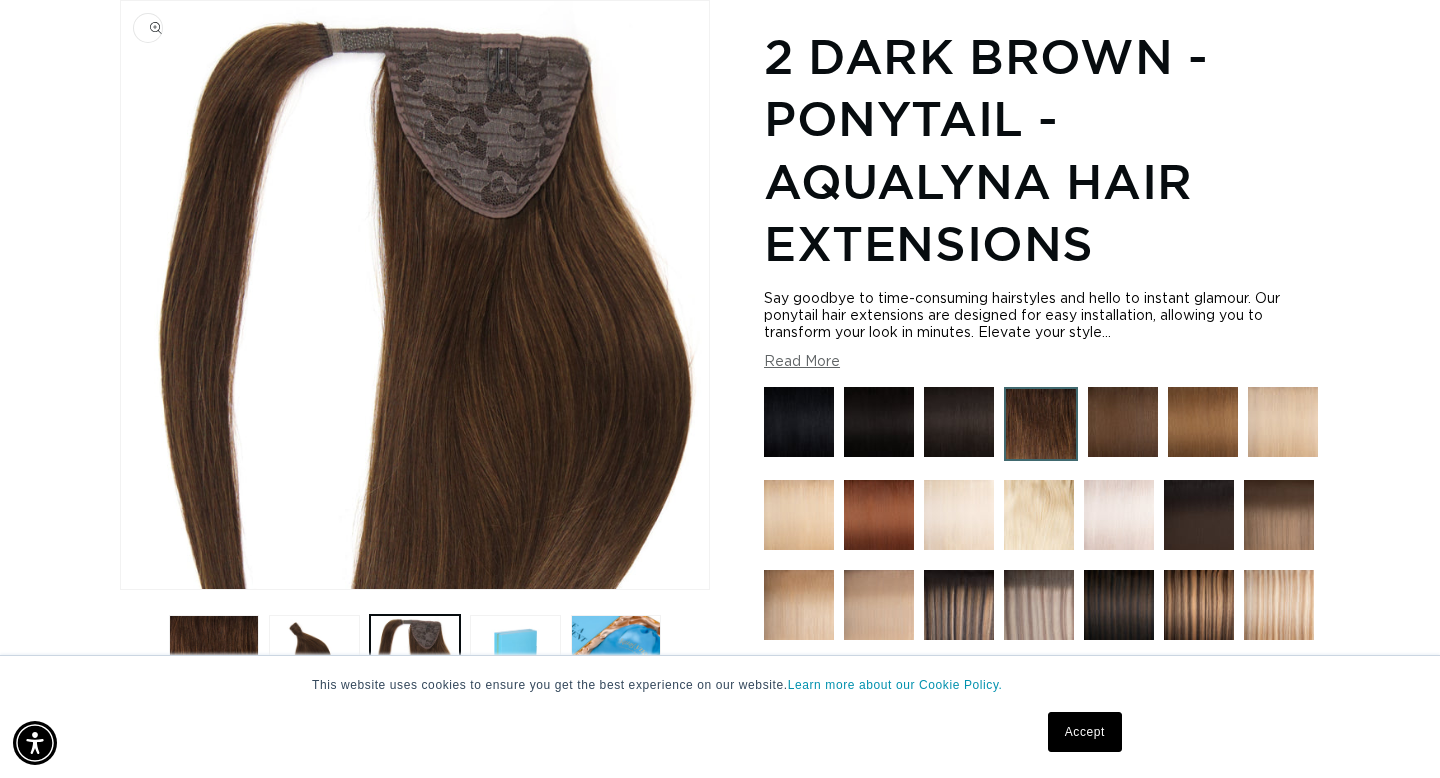scroll, scrollTop: 0, scrollLeft: 0, axis: both 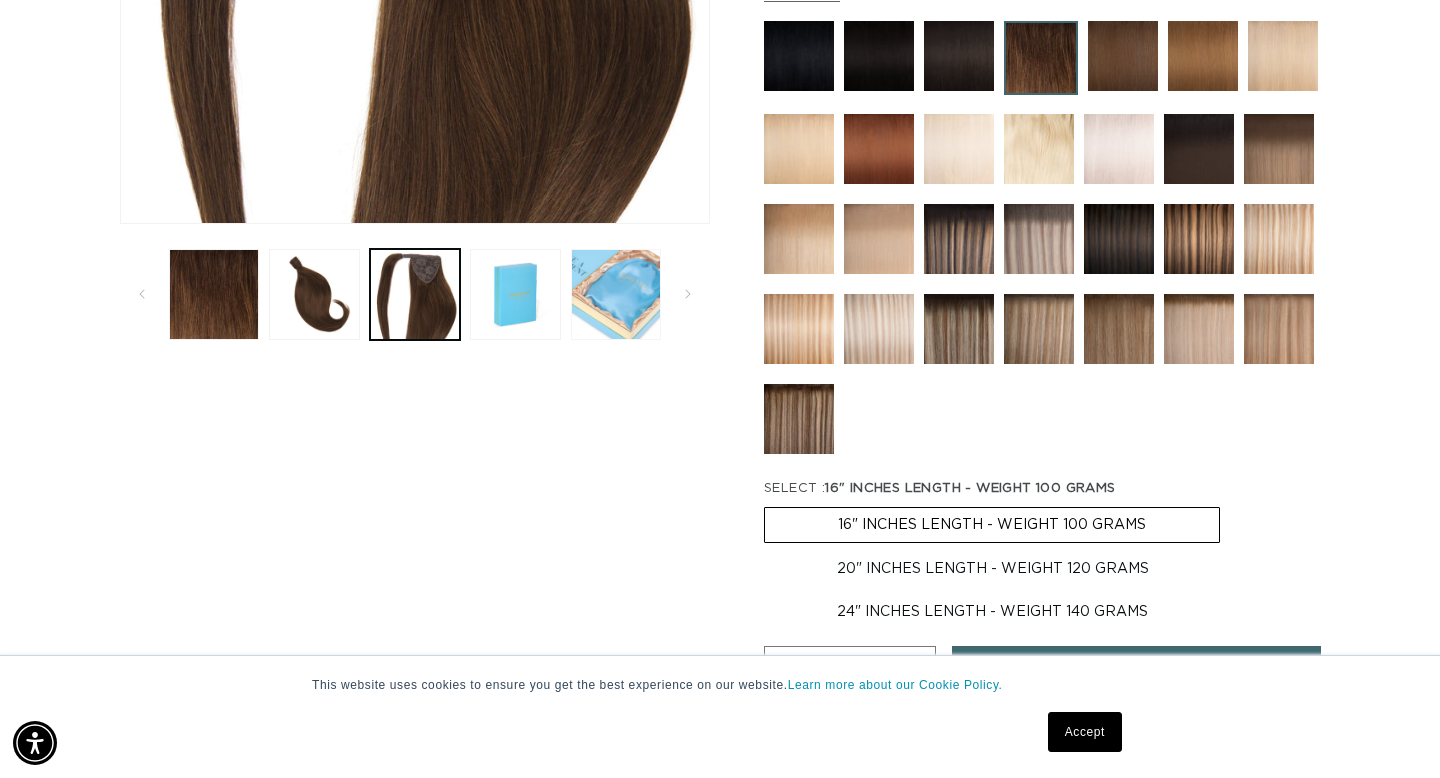 click at bounding box center [616, 294] 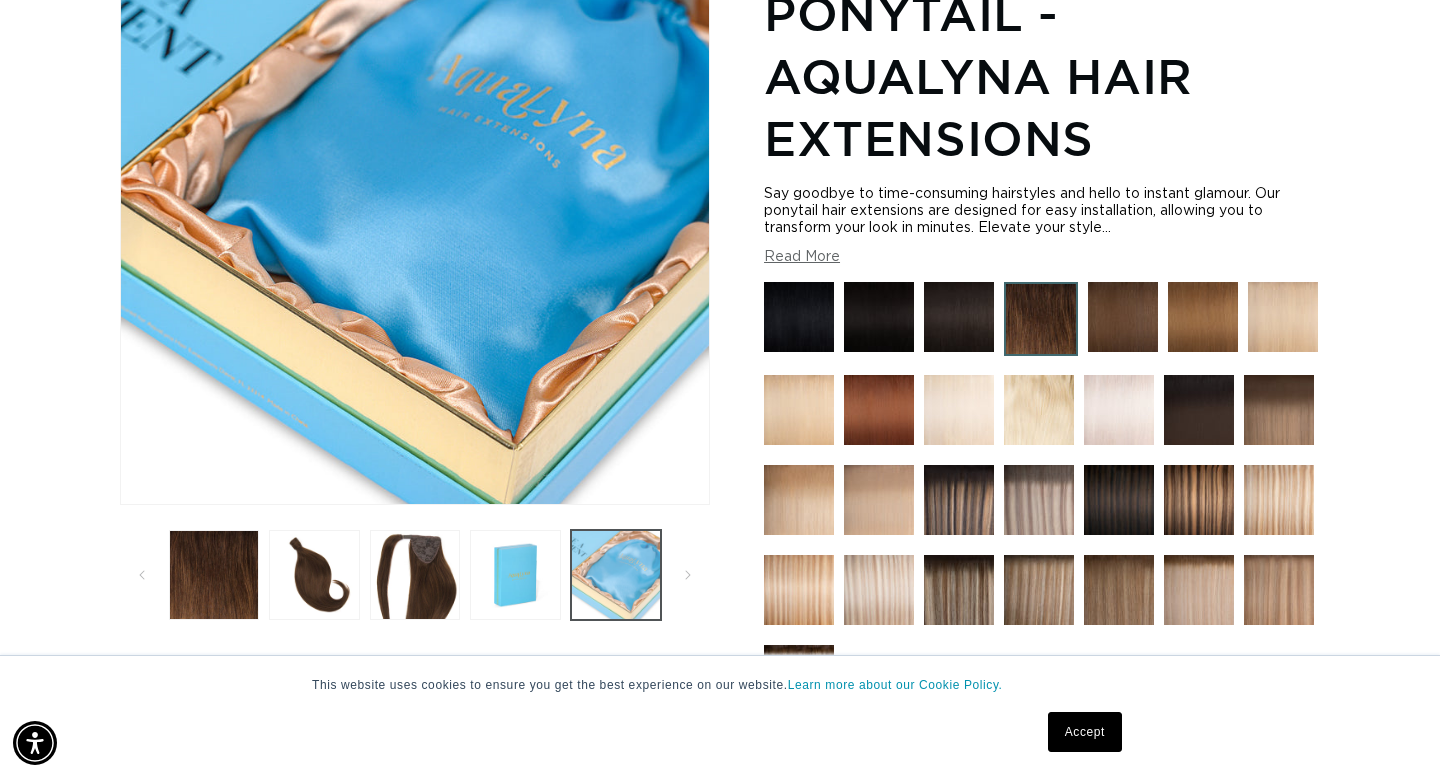 scroll, scrollTop: 276, scrollLeft: 0, axis: vertical 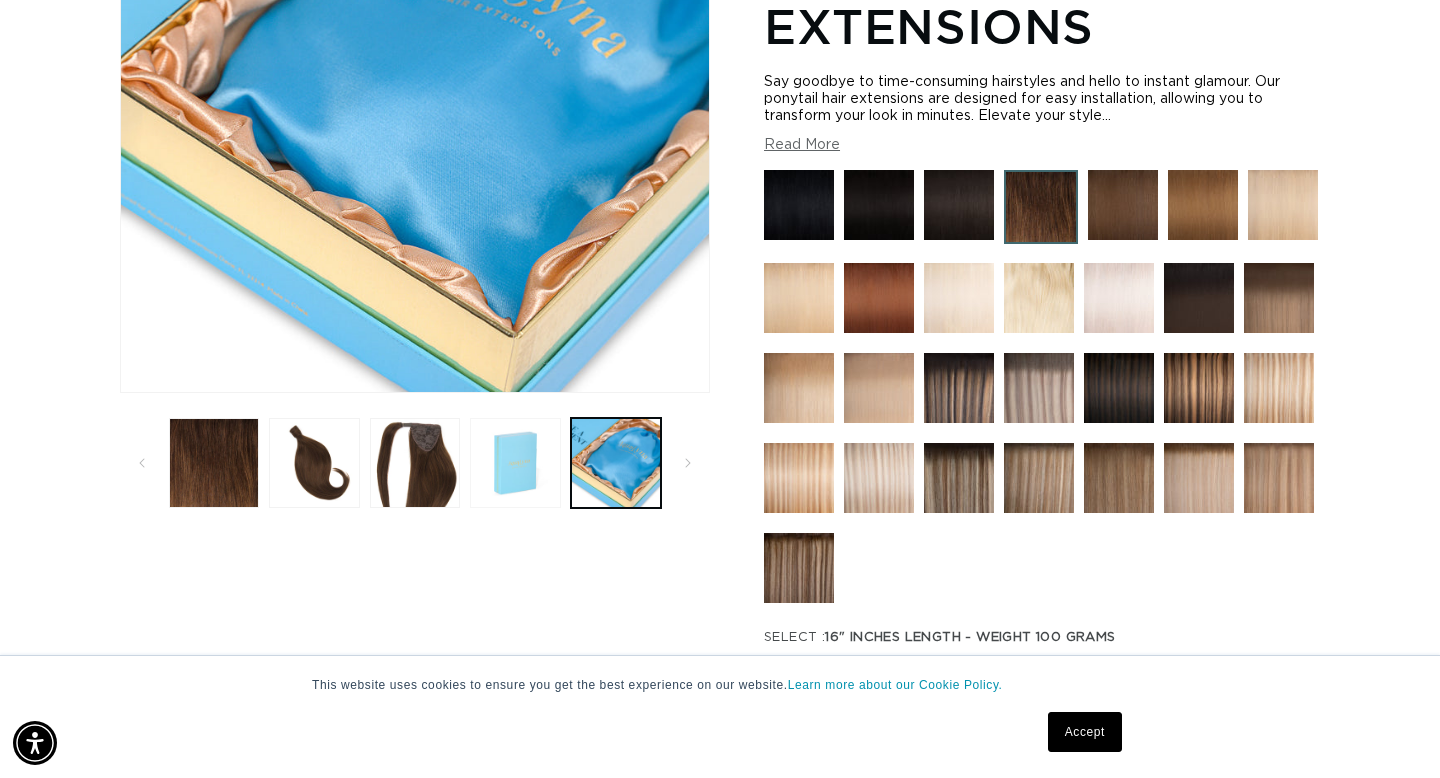 click at bounding box center (515, 463) 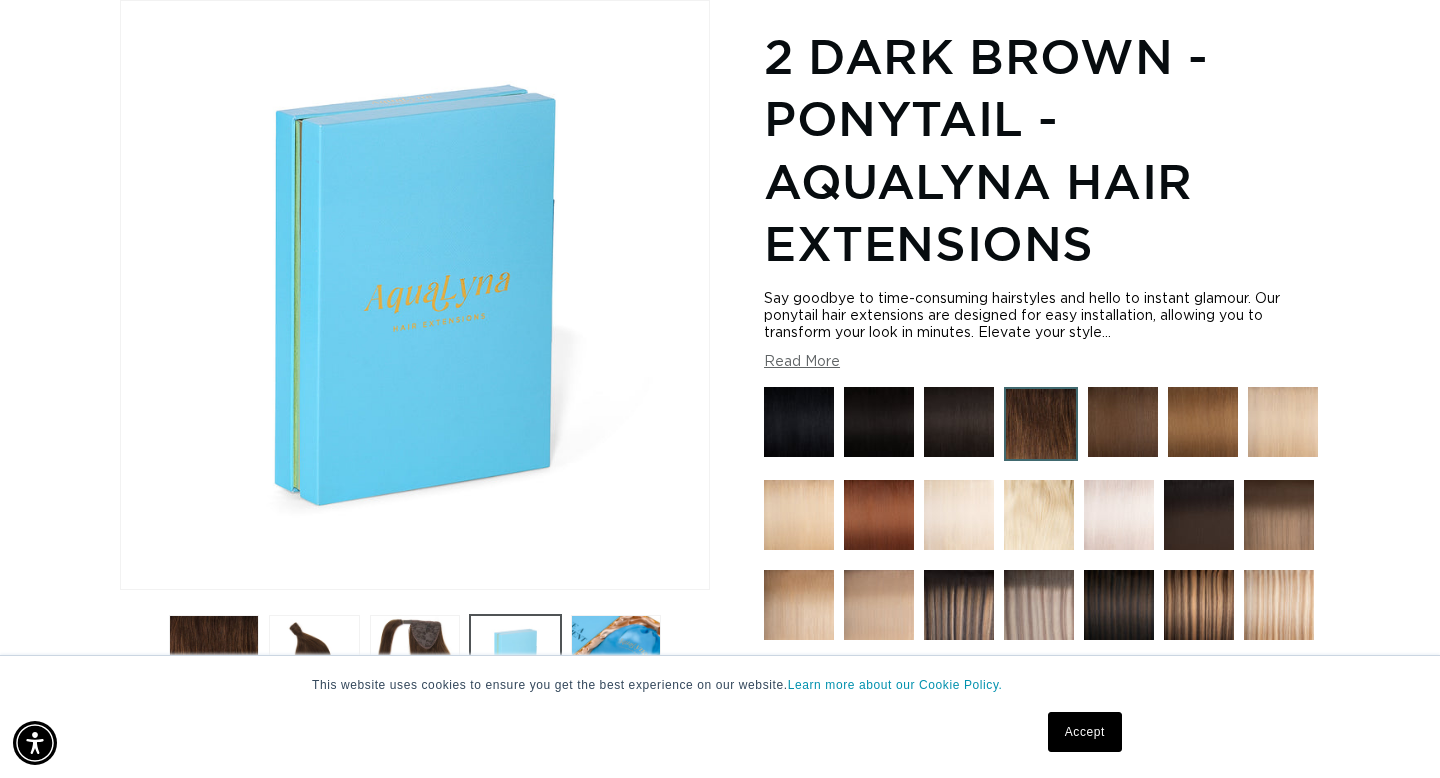 scroll, scrollTop: 276, scrollLeft: 0, axis: vertical 